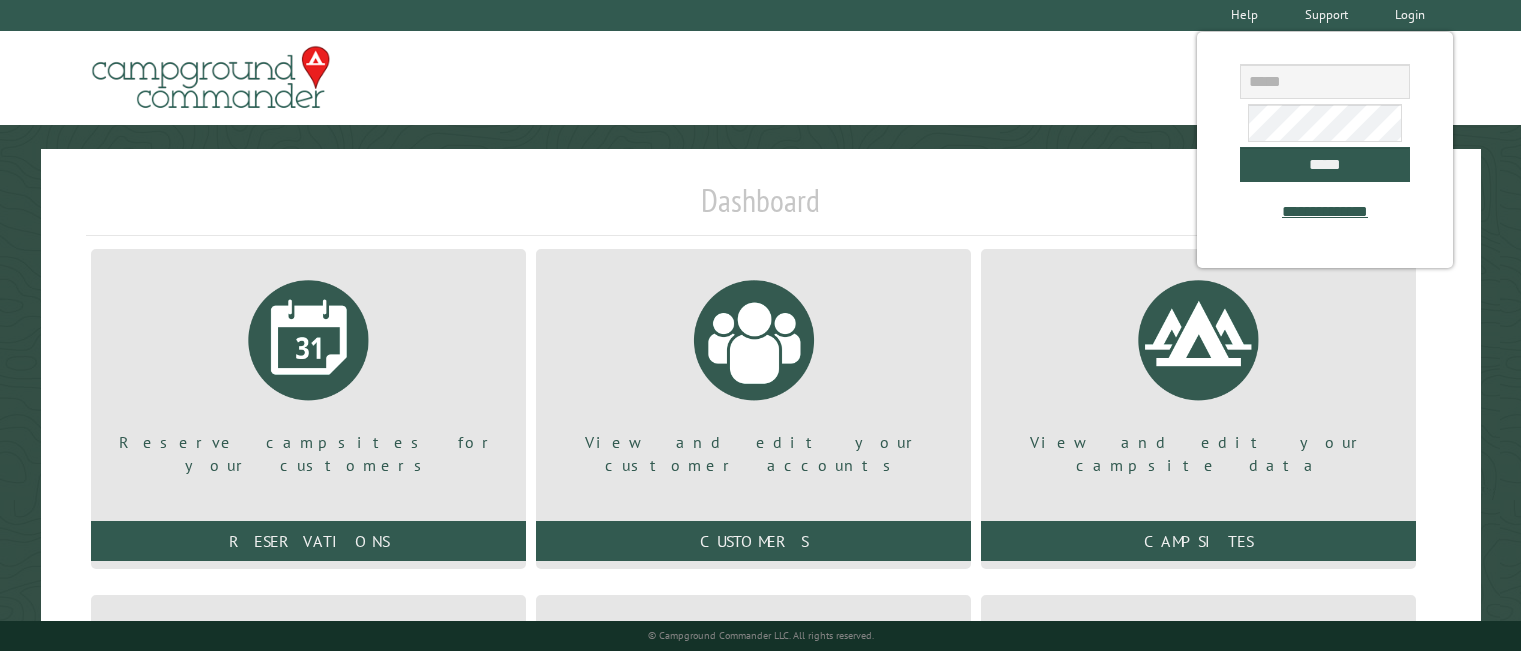 scroll, scrollTop: 0, scrollLeft: 0, axis: both 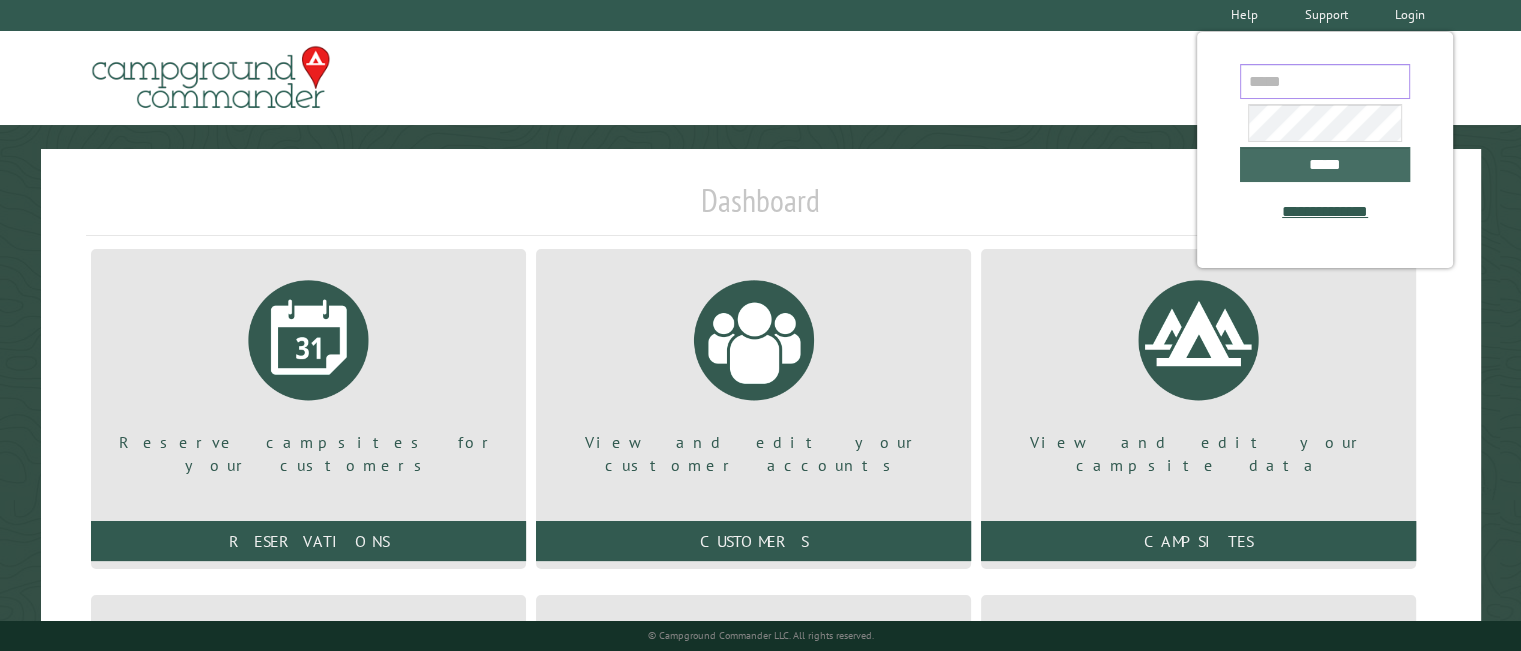 type on "**********" 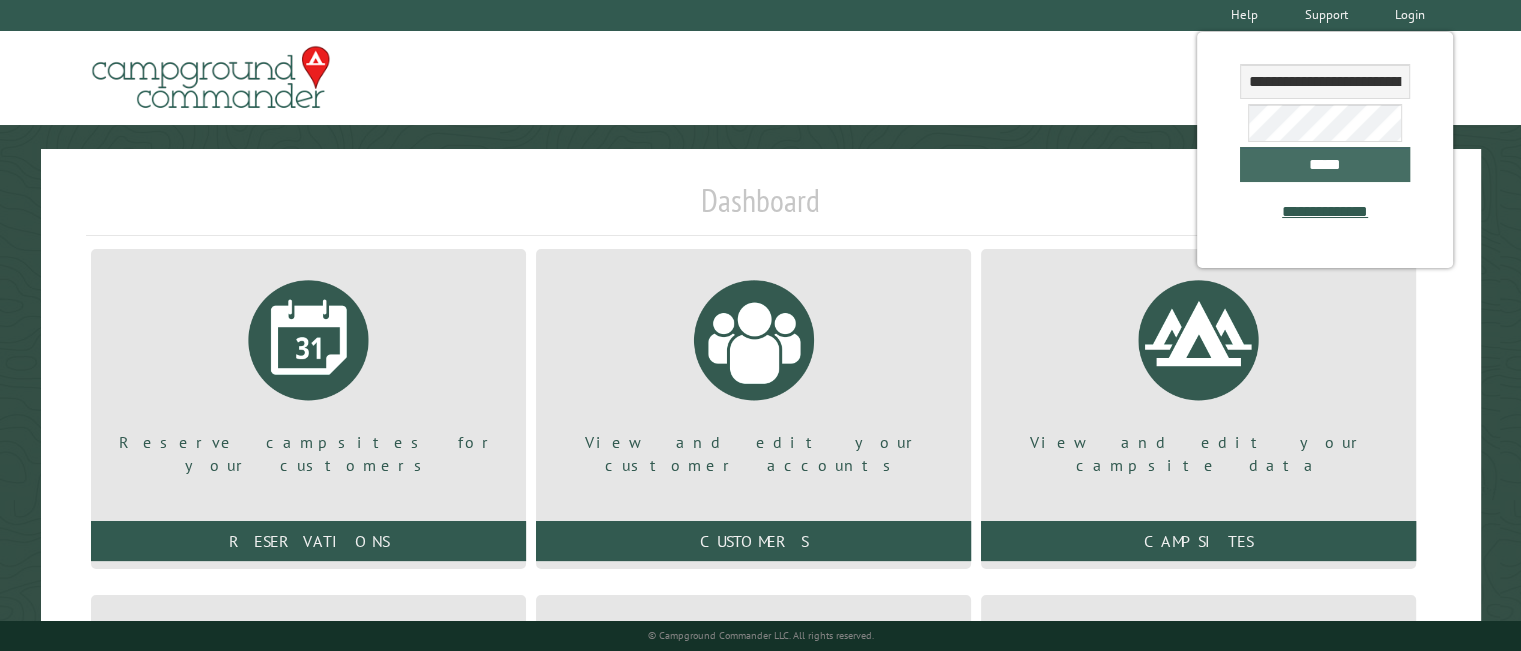 click on "*****" at bounding box center [1325, 164] 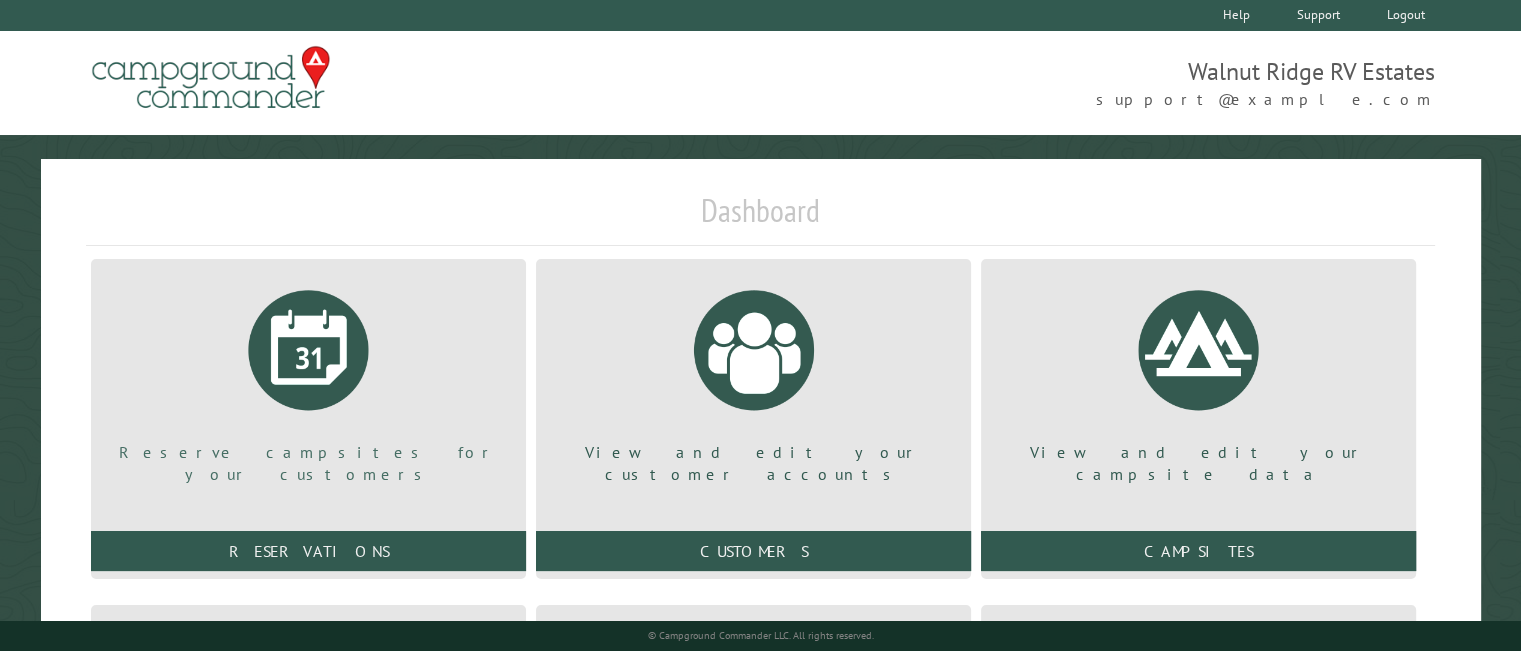 click at bounding box center (309, 350) 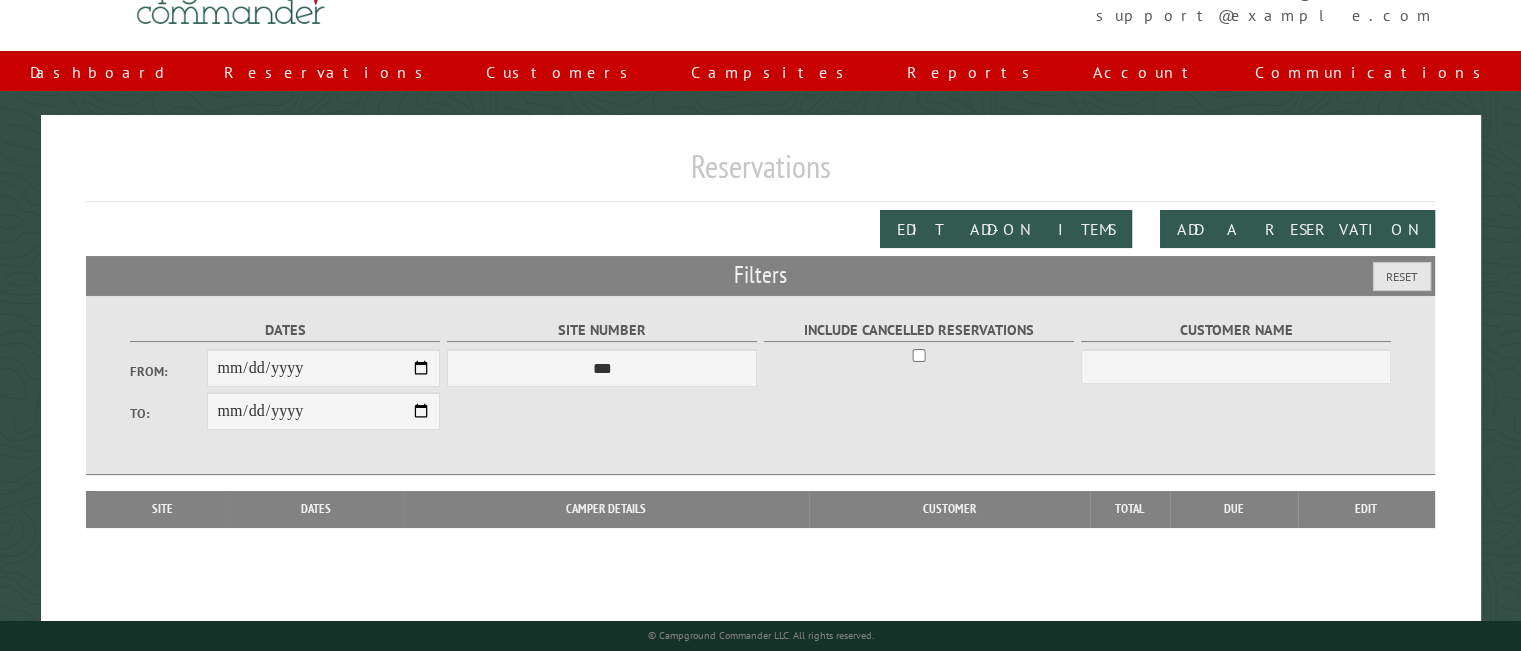 scroll, scrollTop: 116, scrollLeft: 0, axis: vertical 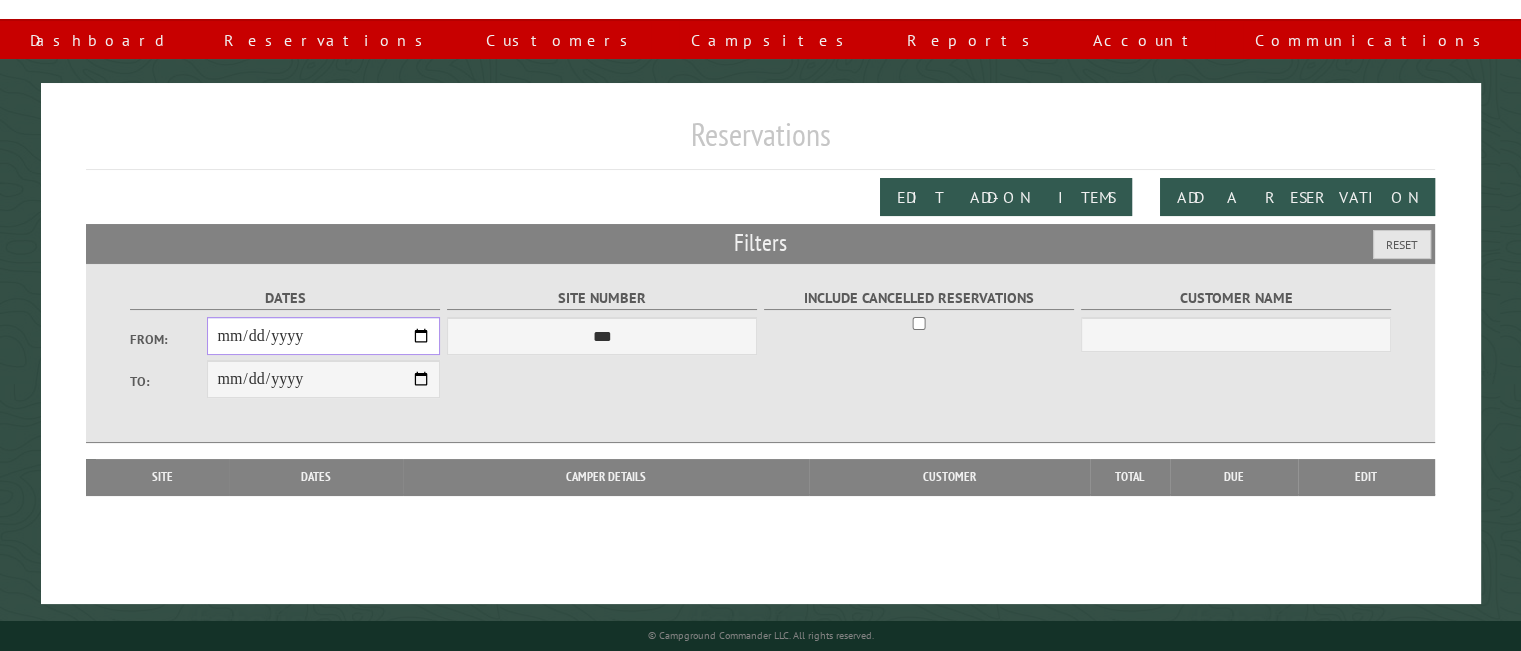 click on "From:" at bounding box center [323, 336] 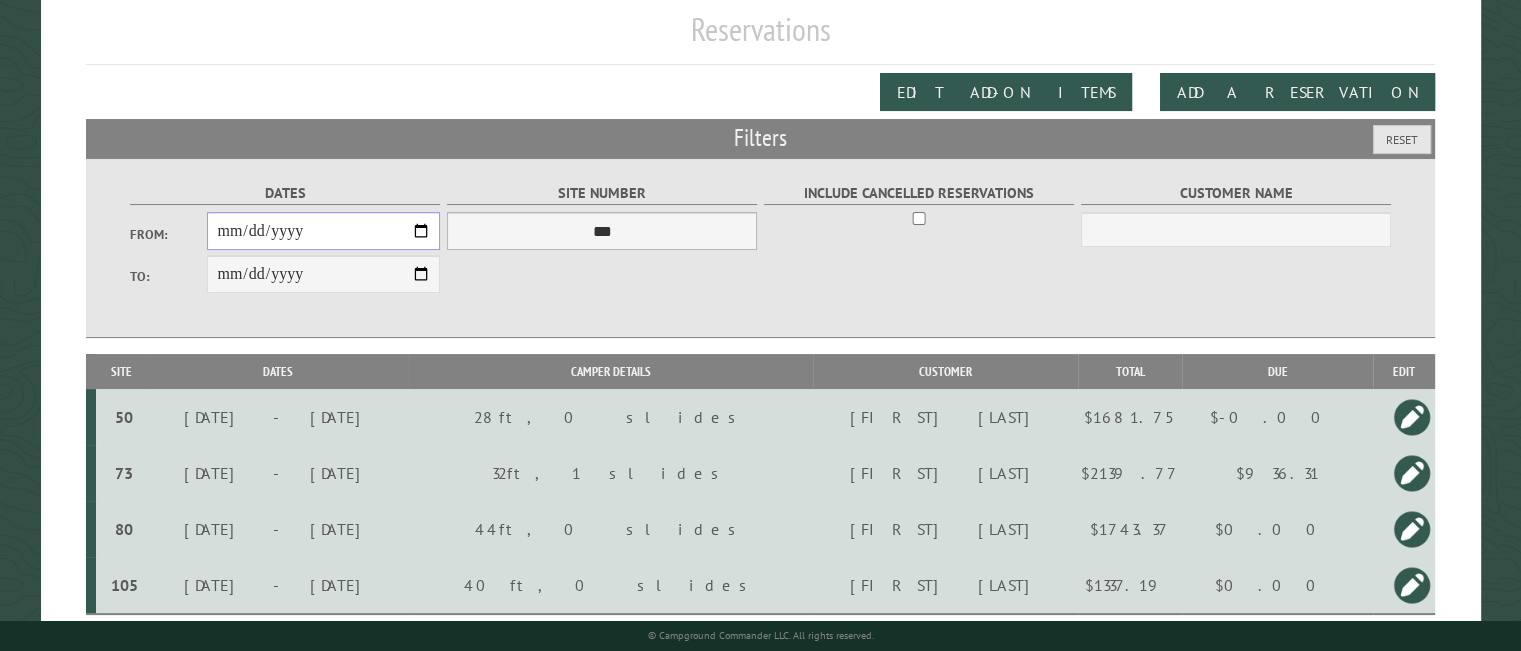 scroll, scrollTop: 292, scrollLeft: 0, axis: vertical 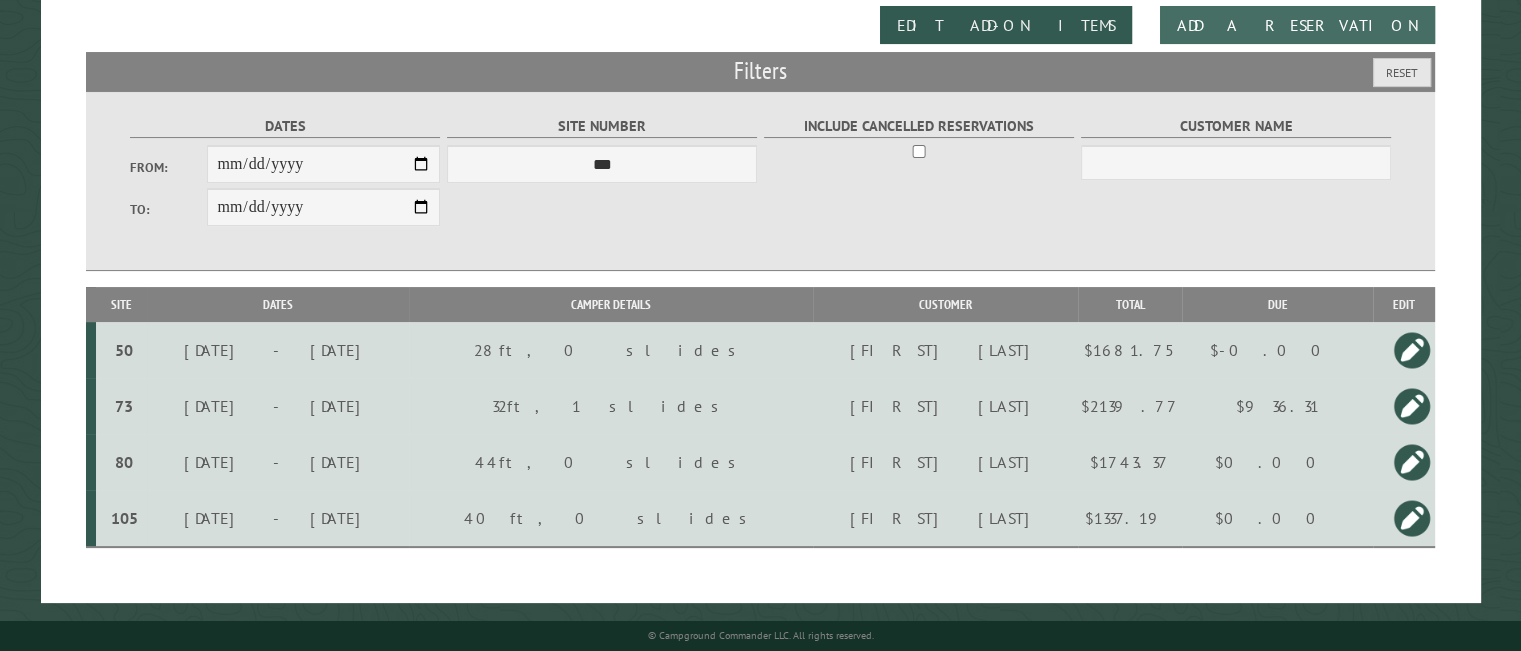 click on "Add a Reservation" at bounding box center (1297, 25) 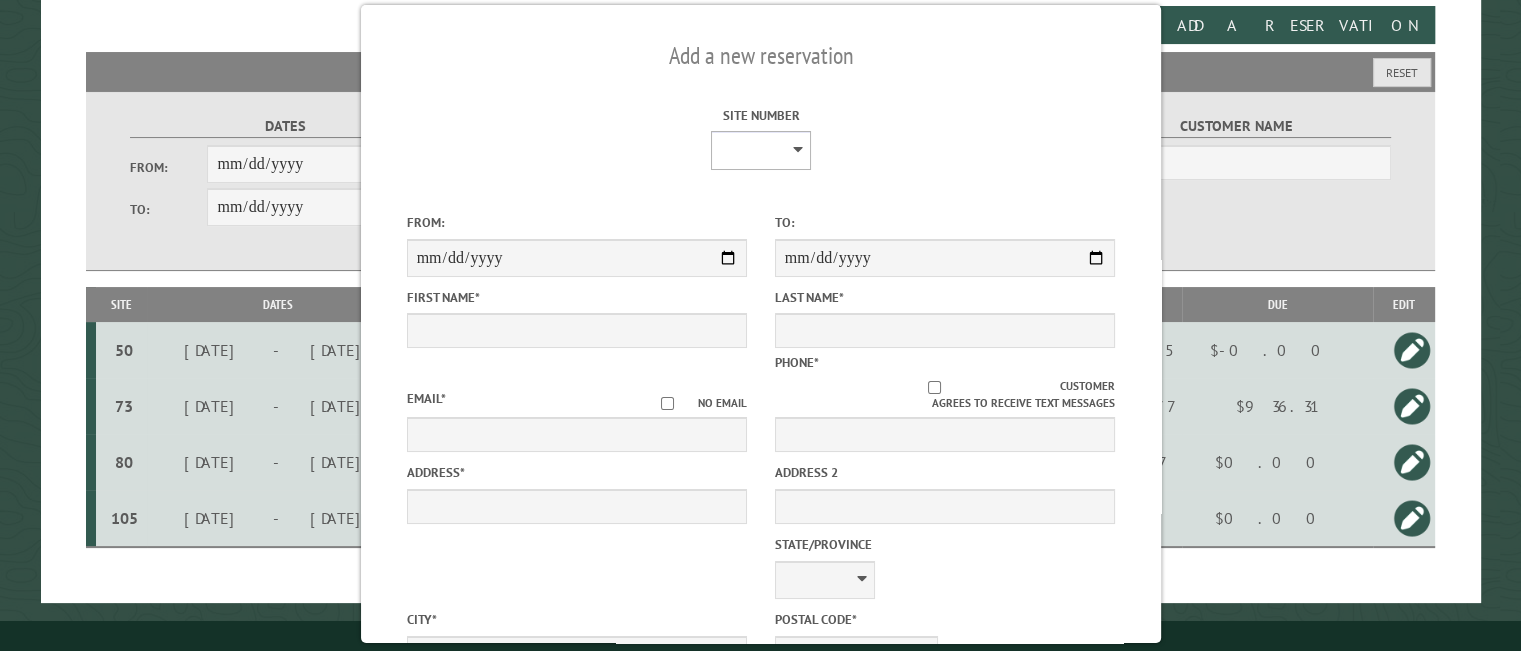 click on "* * * * * * * * * ** ** ** ** ** ** ** ** ** ** ** ** ** ** ** ** ** ** ** ** ** ** ** ** ** ** ** ** ** ** ** ** ** ** ** ** ** ** ** ** ** ** ** ** ** ** ** ** ** ** ** ** ** ** ** ** ** ** ** ** ** ** ** ** ** ** ** ** ** ** ** ** ** ** ** ** ** ** ** ** ** ** ** ** ** ** ** ** ** ** *** *** *** *** *** *** ** ** ** ** ** ** ** ** ** ***" at bounding box center (761, 150) 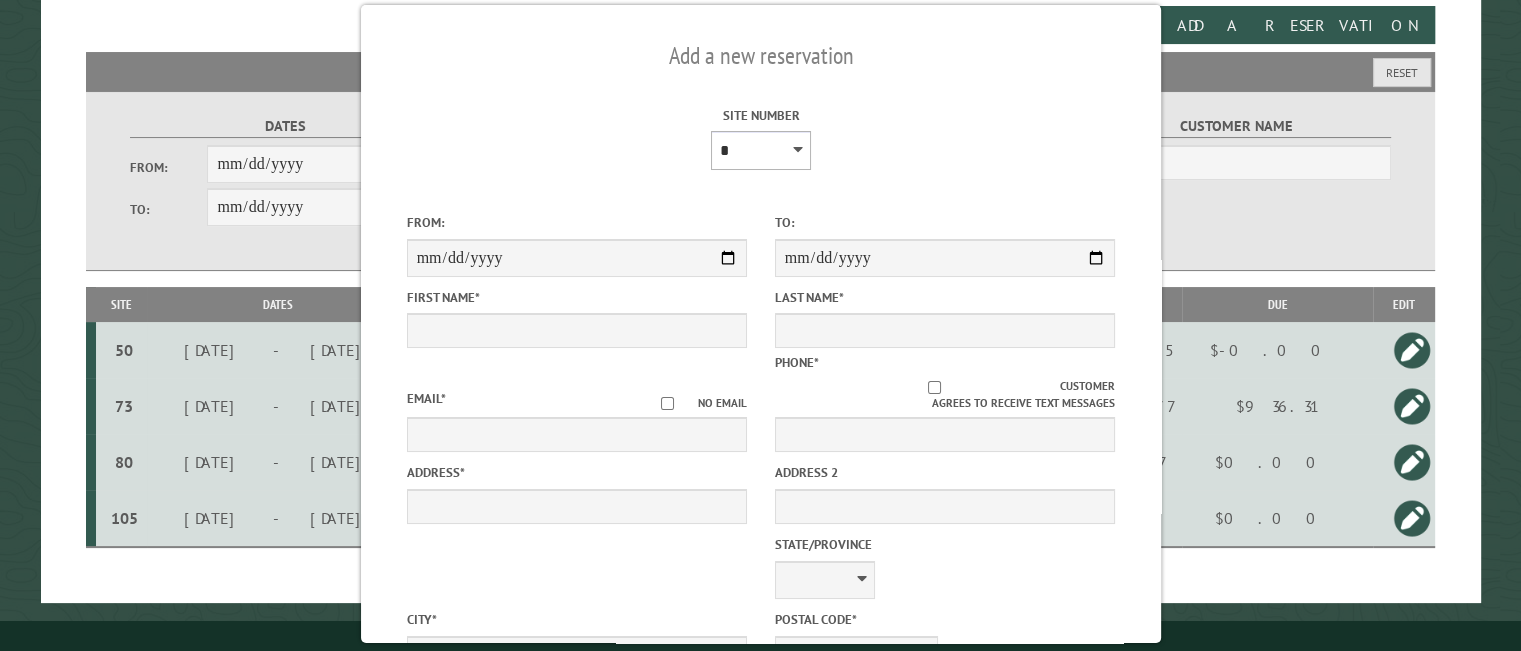 click on "* * * * * * * * * ** ** ** ** ** ** ** ** ** ** ** ** ** ** ** ** ** ** ** ** ** ** ** ** ** ** ** ** ** ** ** ** ** ** ** ** ** ** ** ** ** ** ** ** ** ** ** ** ** ** ** ** ** ** ** ** ** ** ** ** ** ** ** ** ** ** ** ** ** ** ** ** ** ** ** ** ** ** ** ** ** ** ** ** ** ** ** ** ** ** *** *** *** *** *** *** ** ** ** ** ** ** ** ** ** ***" at bounding box center [761, 150] 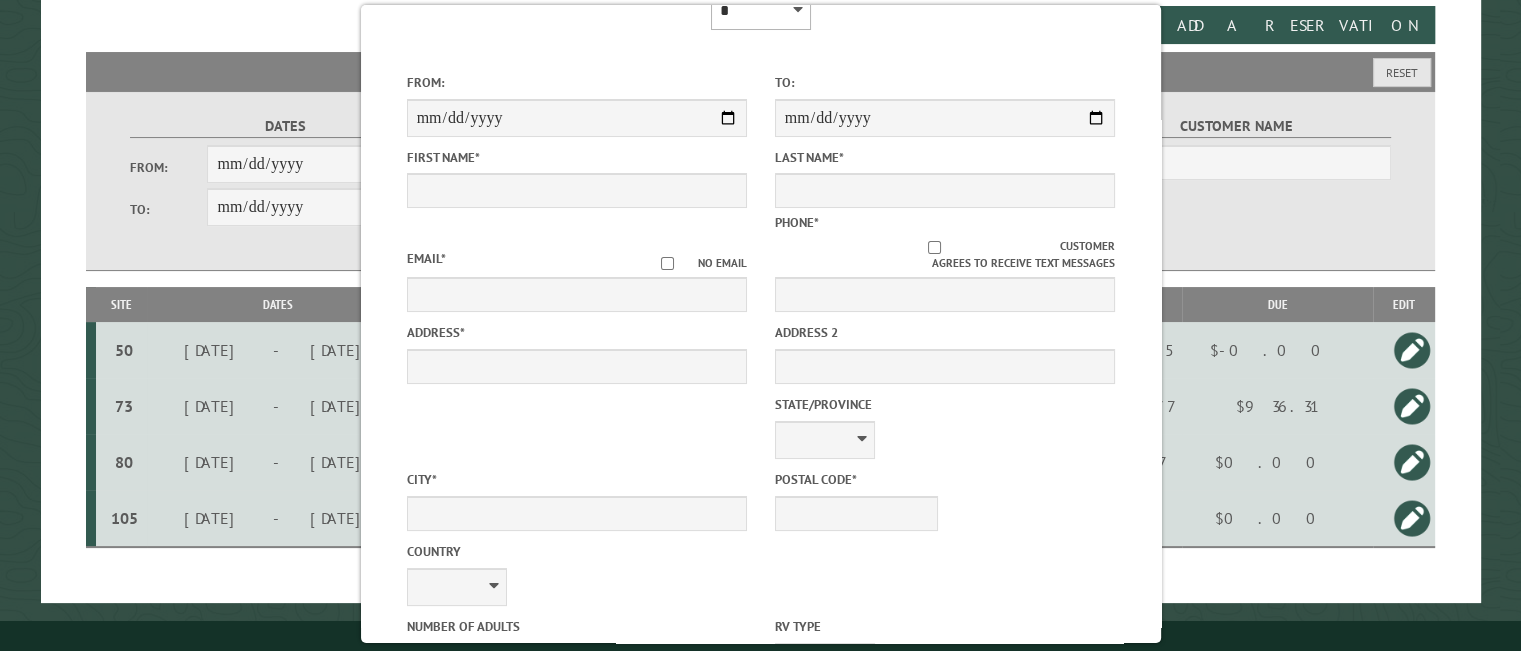 scroll, scrollTop: 100, scrollLeft: 0, axis: vertical 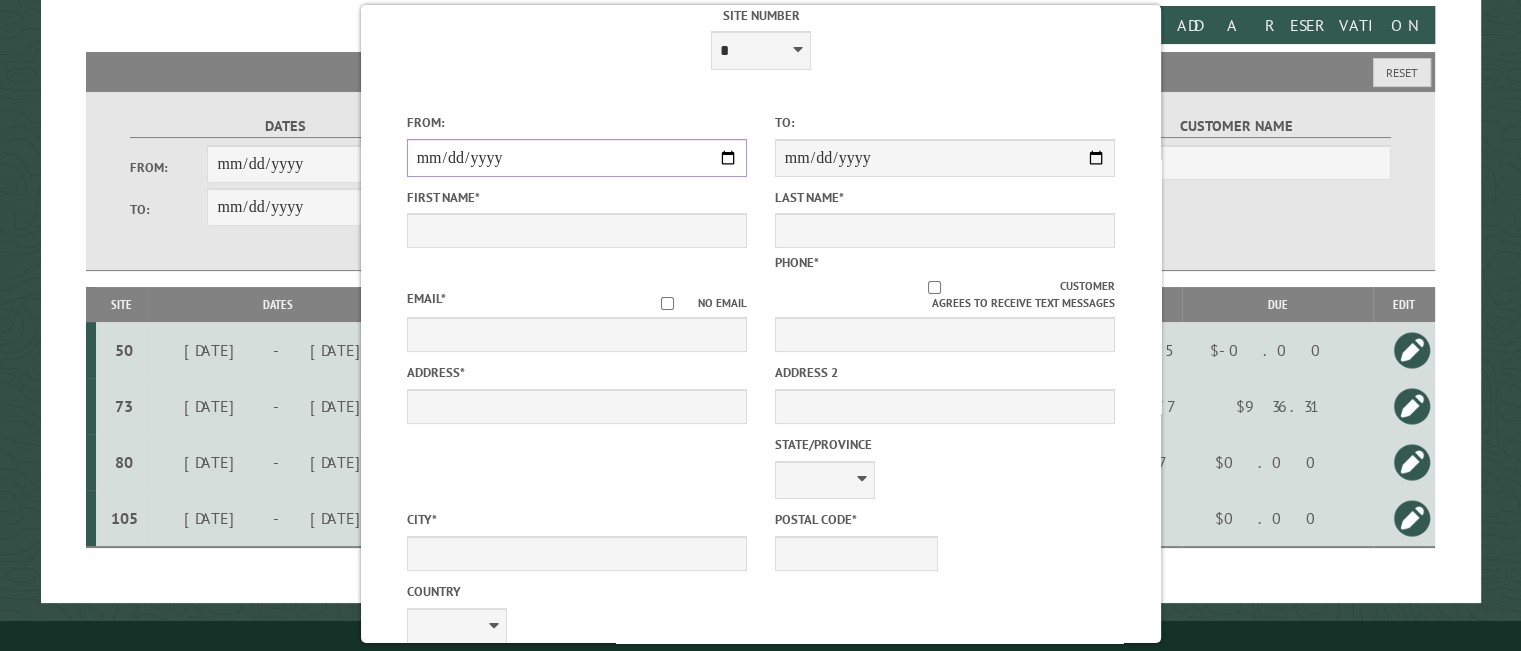 click on "From:" at bounding box center (576, 158) 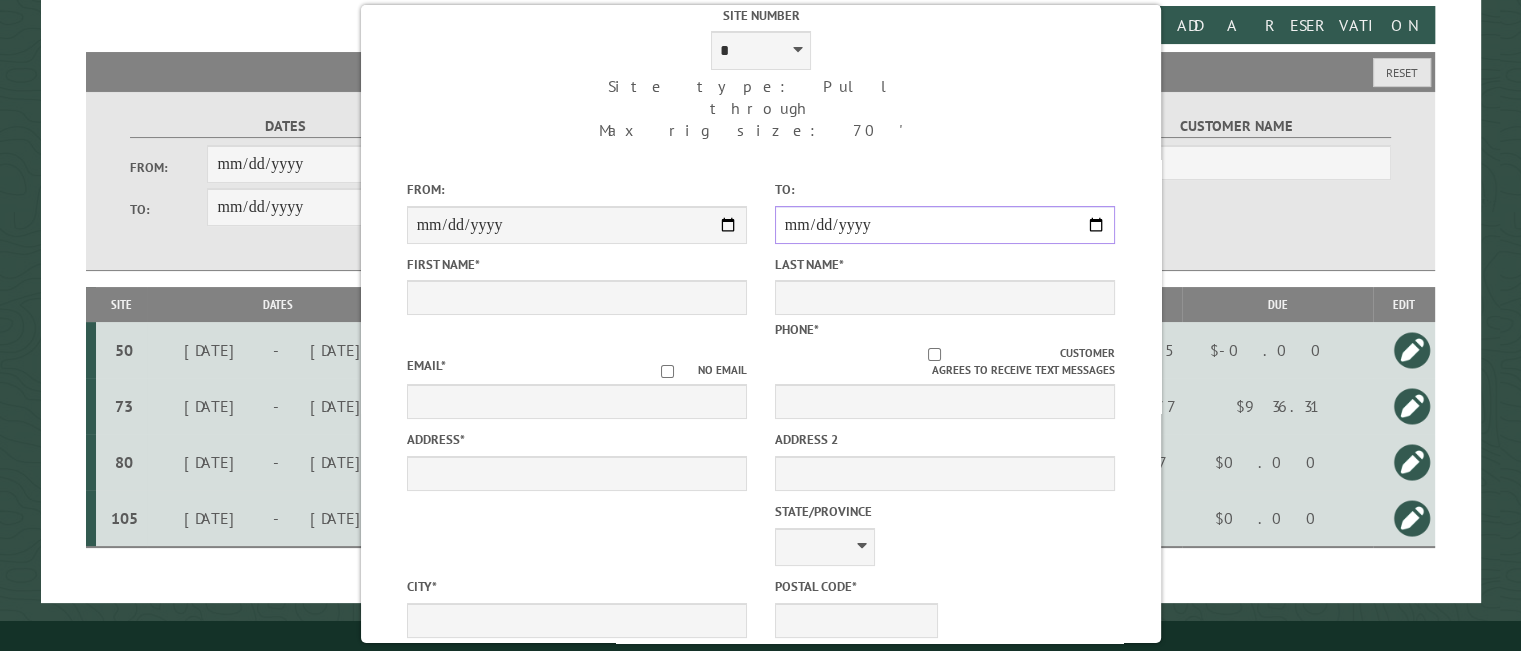 click on "**********" at bounding box center [944, 225] 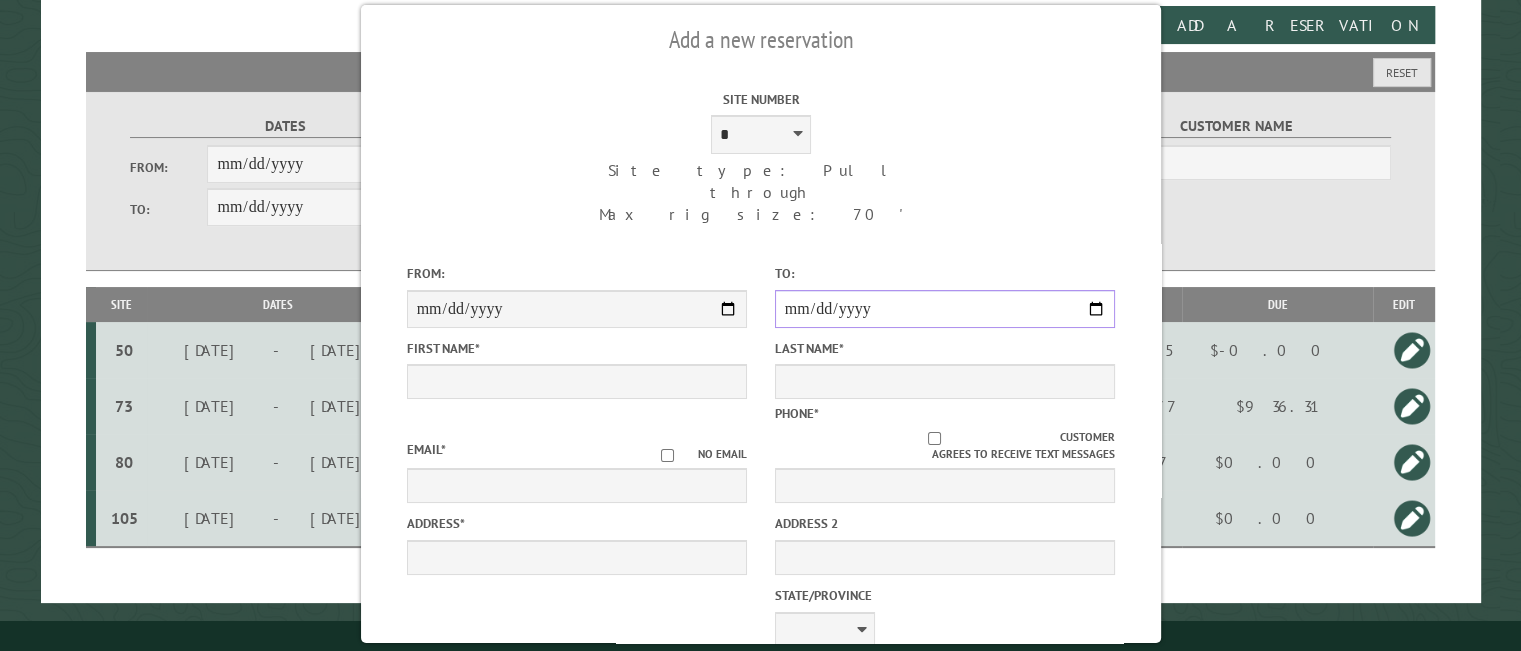 scroll, scrollTop: 0, scrollLeft: 0, axis: both 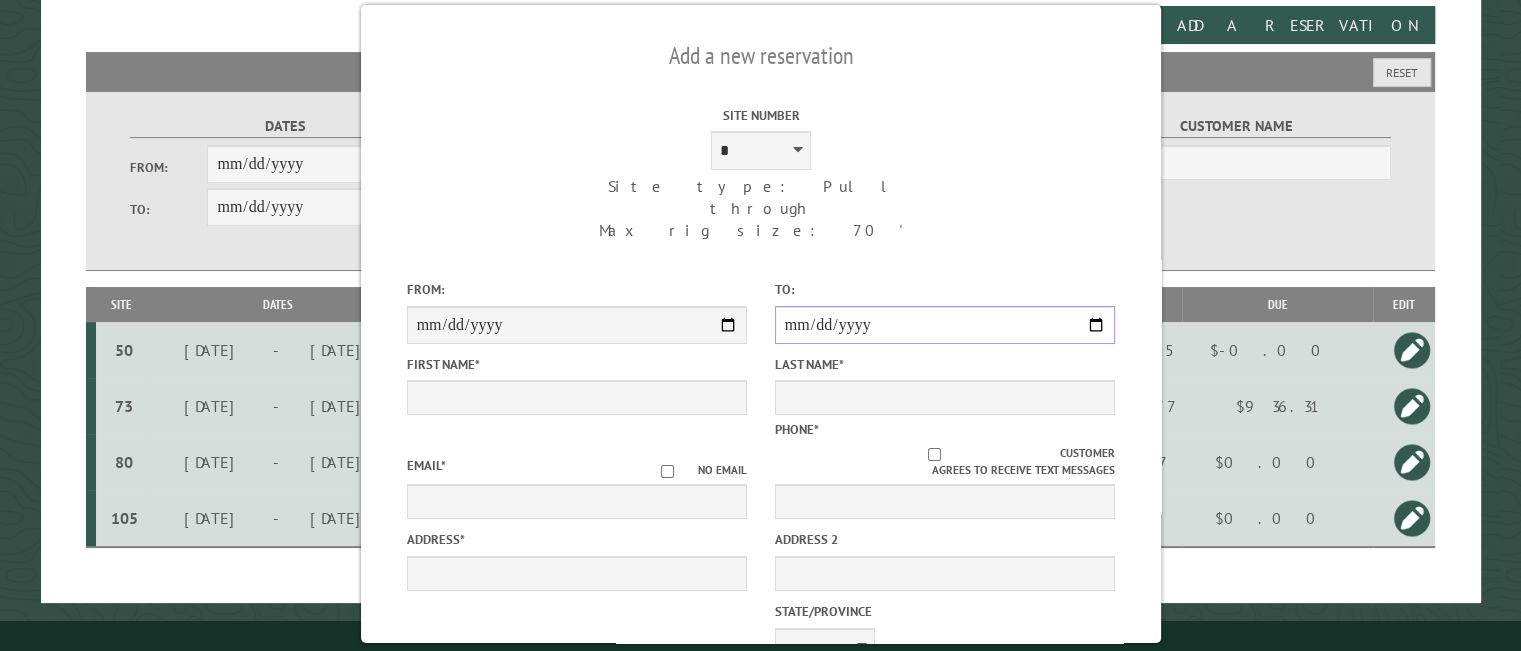 click on "**********" at bounding box center (944, 325) 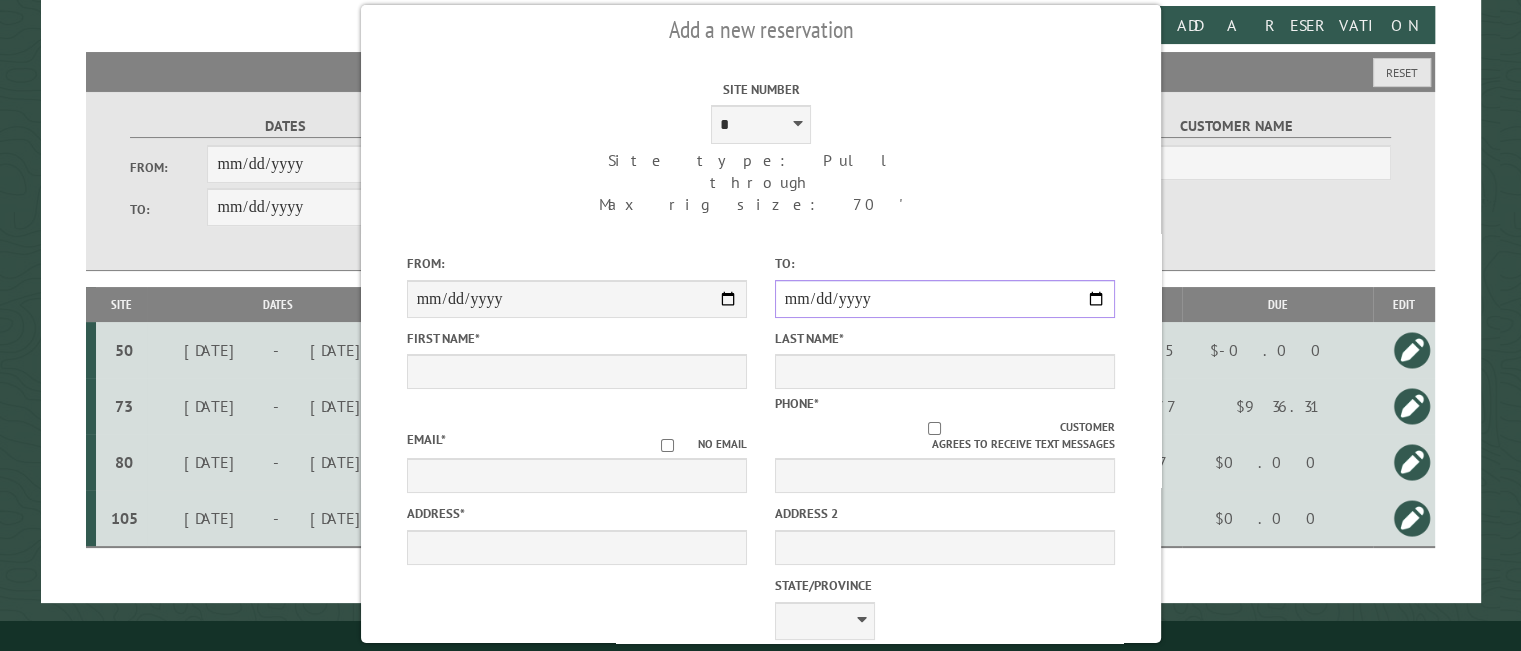 scroll, scrollTop: 0, scrollLeft: 0, axis: both 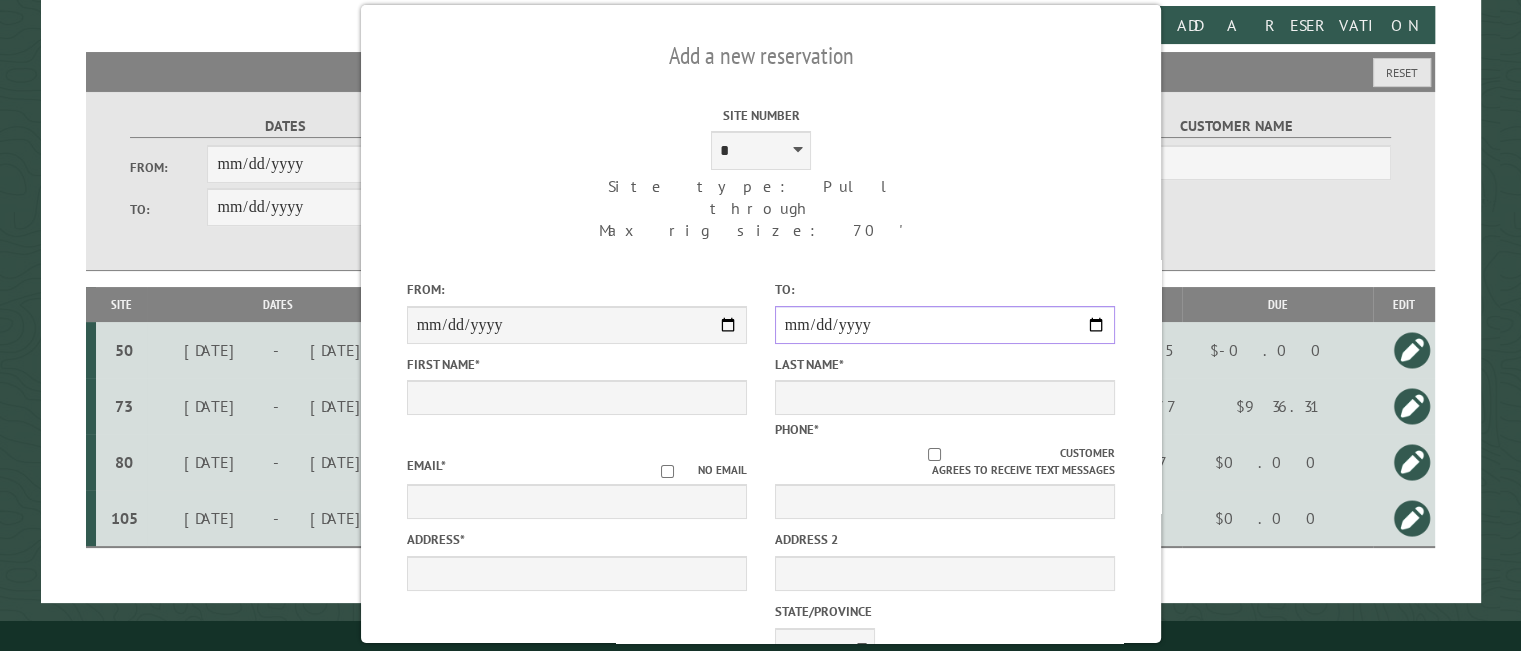 click on "**********" at bounding box center (944, 325) 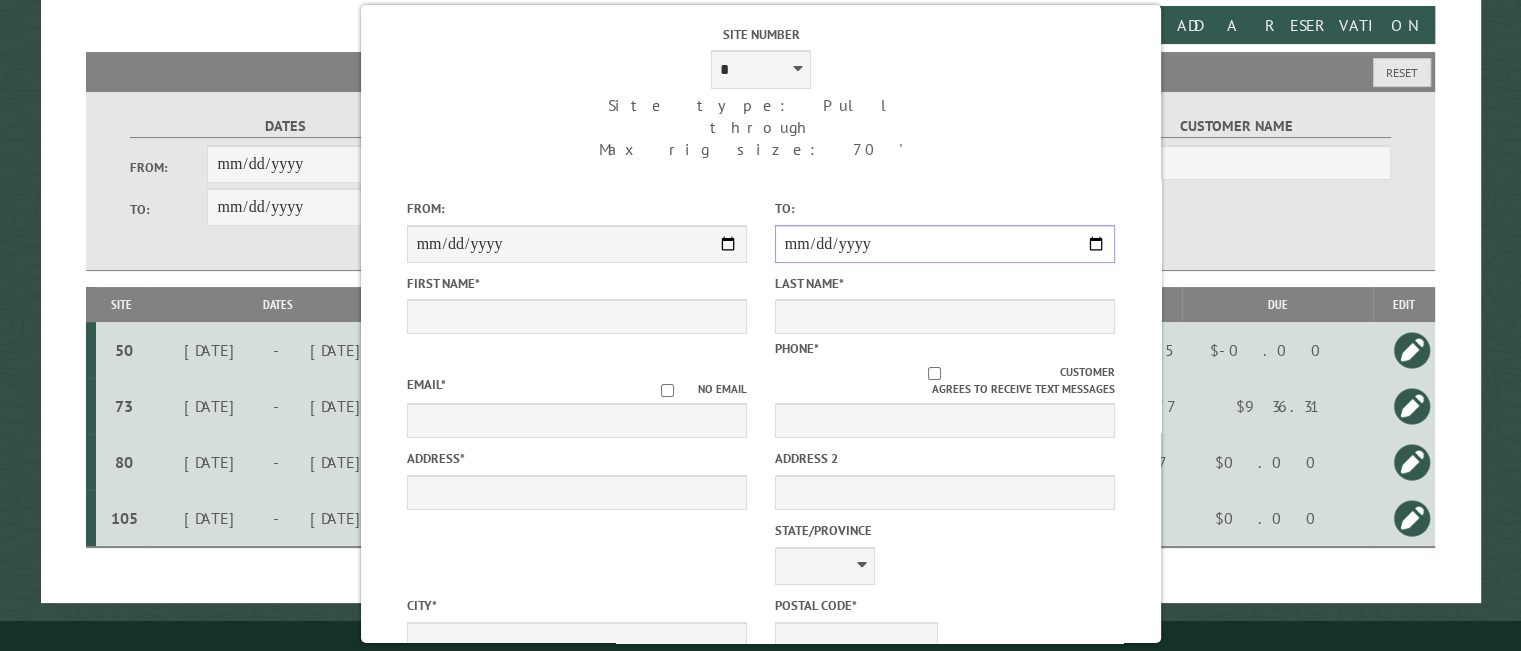 scroll, scrollTop: 0, scrollLeft: 0, axis: both 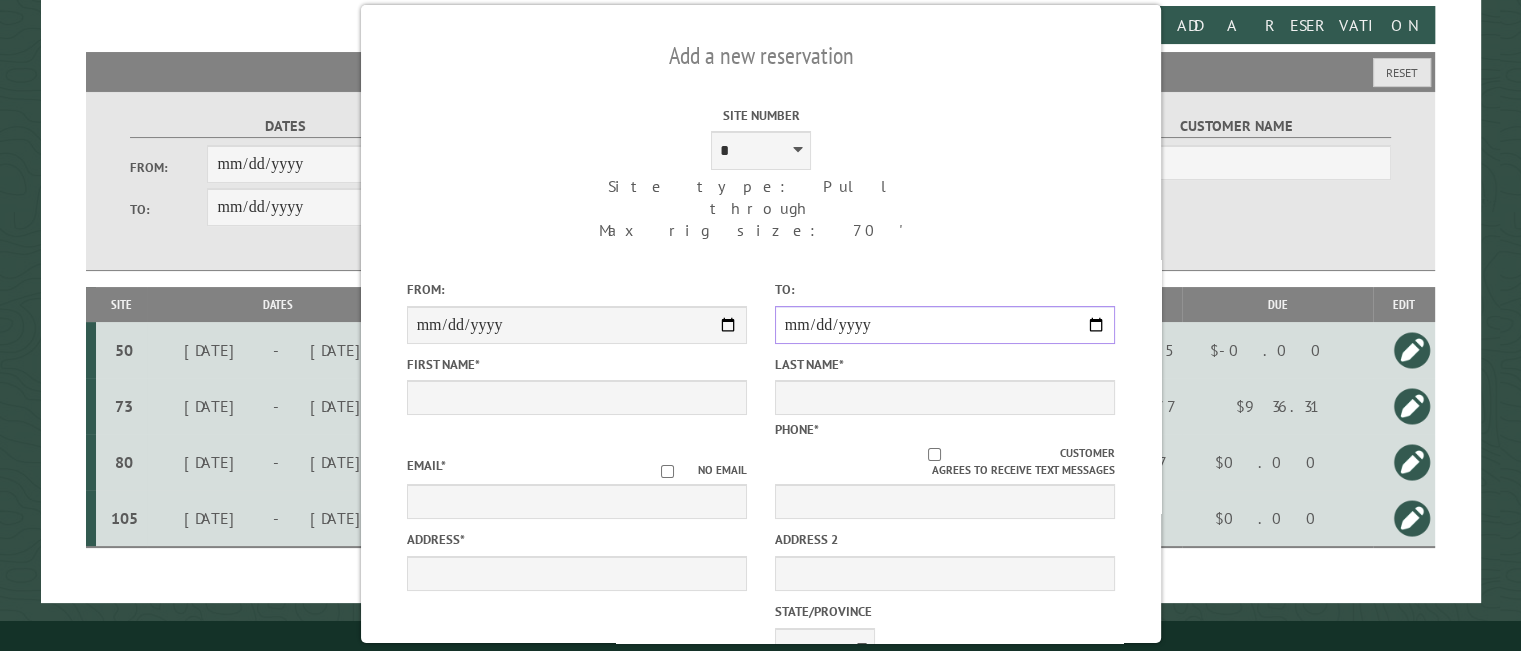 click on "**********" at bounding box center [944, 325] 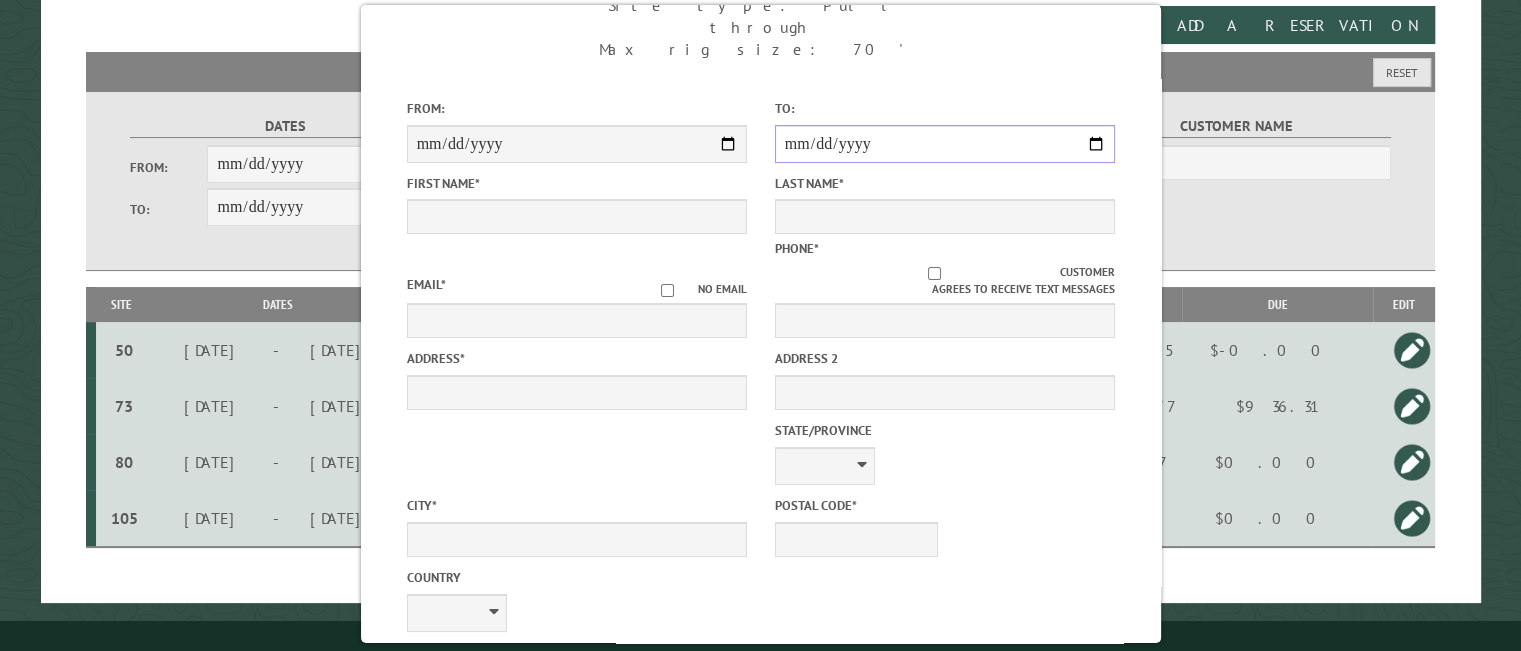 scroll, scrollTop: 0, scrollLeft: 0, axis: both 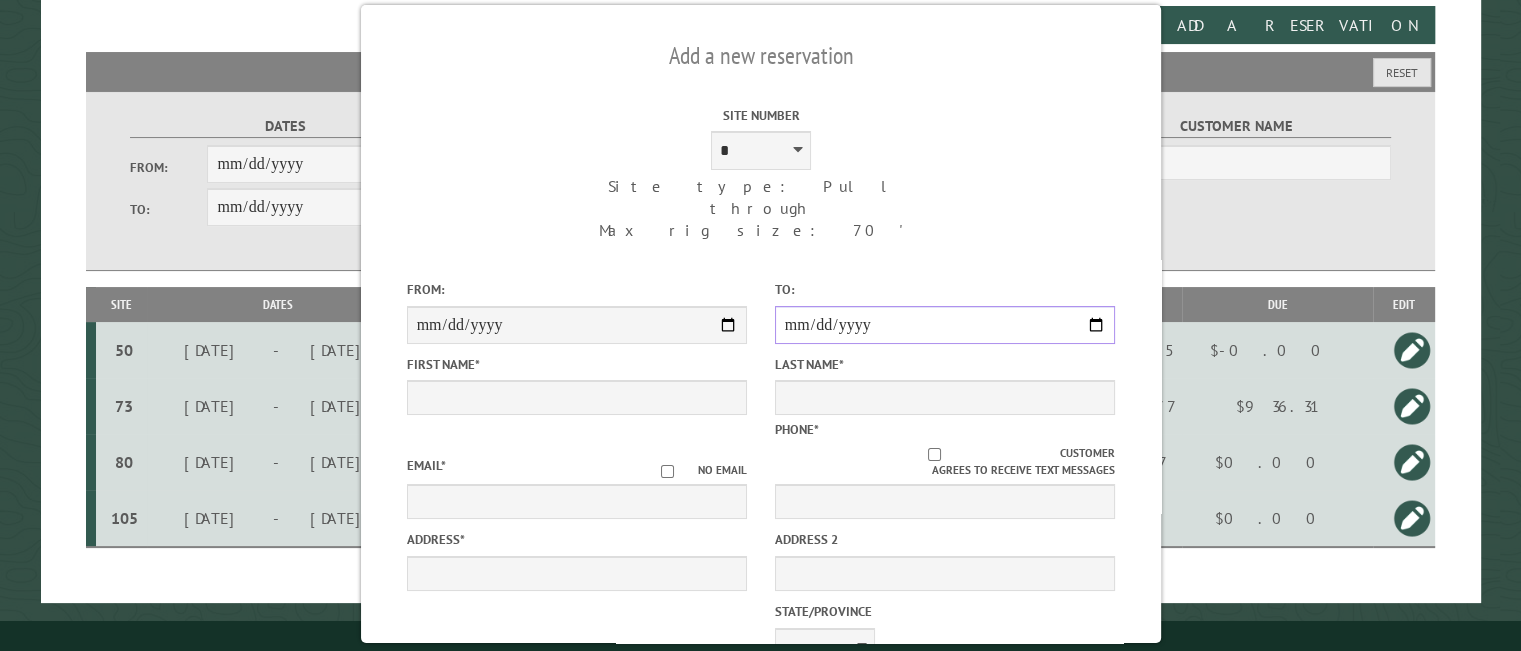 click on "**********" at bounding box center (944, 325) 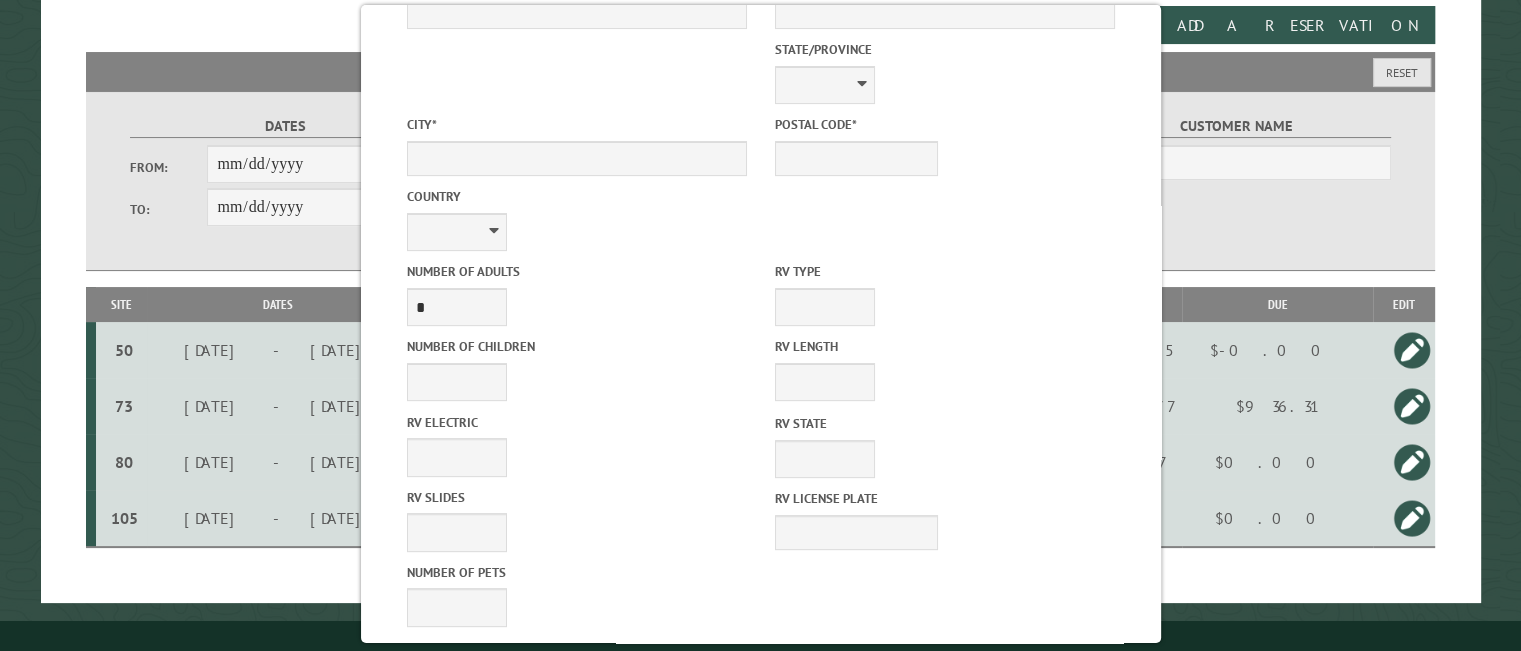 scroll, scrollTop: 581, scrollLeft: 0, axis: vertical 